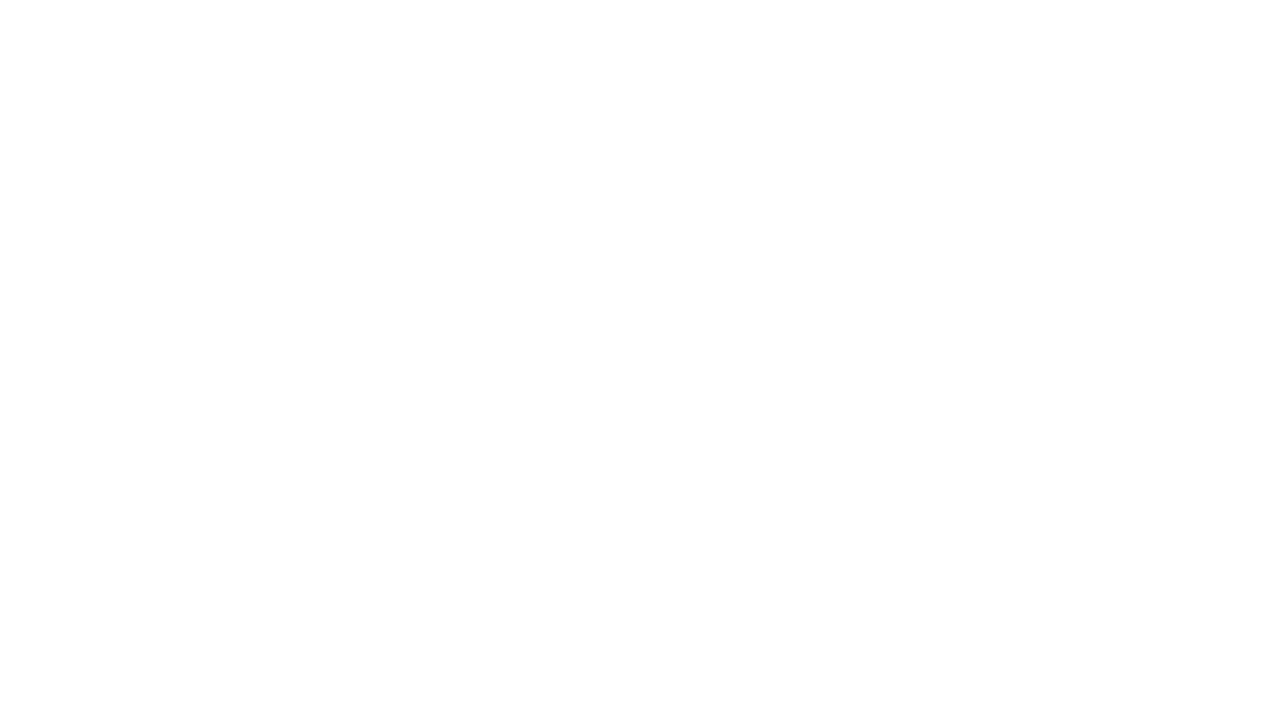 scroll, scrollTop: 0, scrollLeft: 0, axis: both 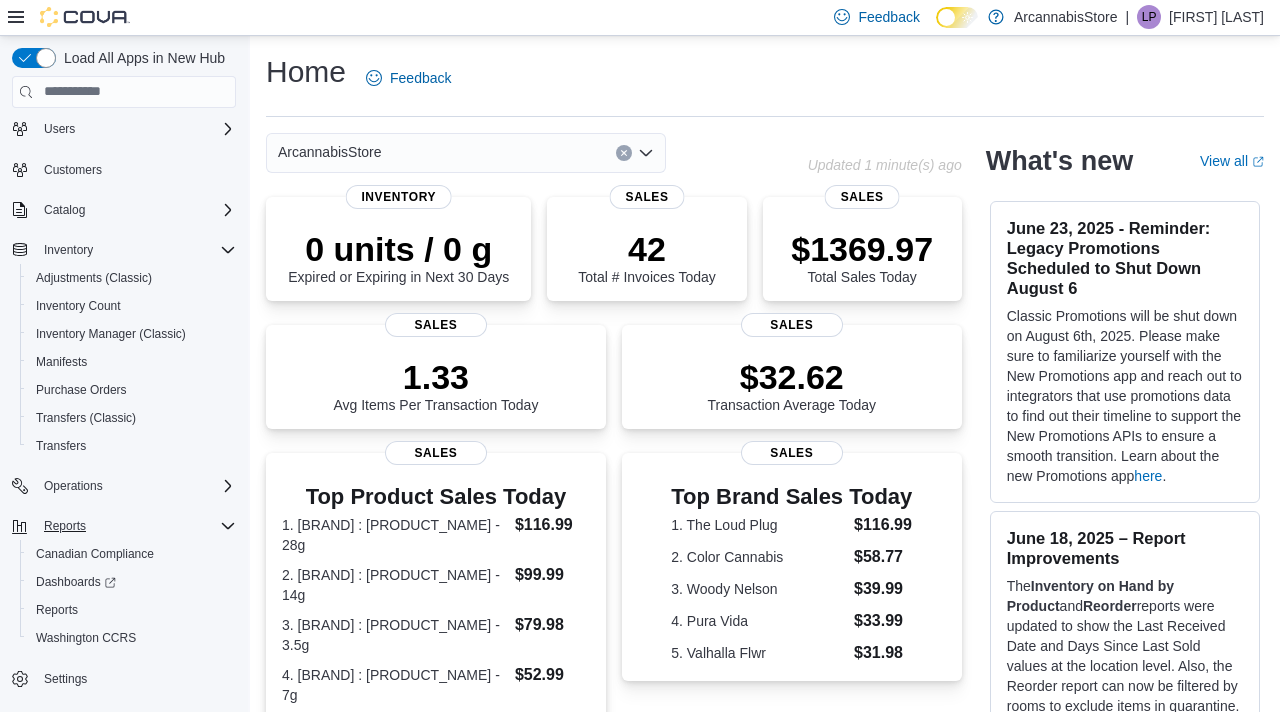 click on "Reports" at bounding box center (136, 526) 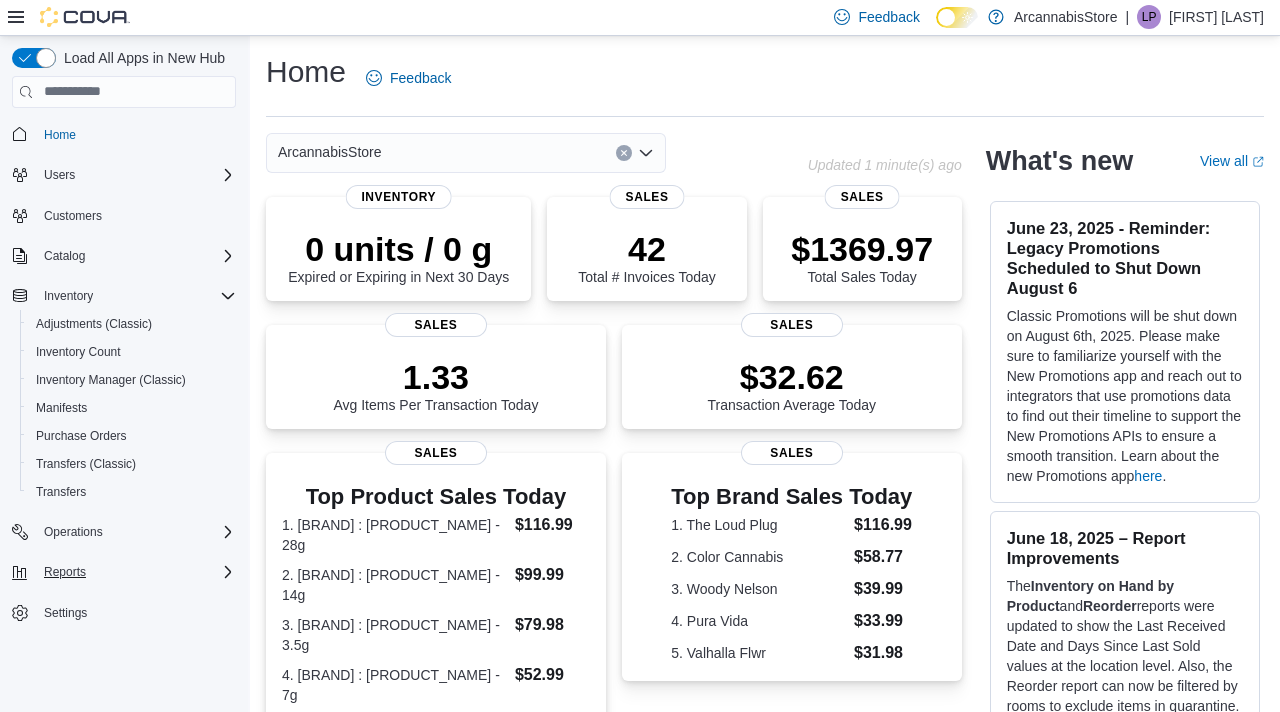scroll, scrollTop: 0, scrollLeft: 0, axis: both 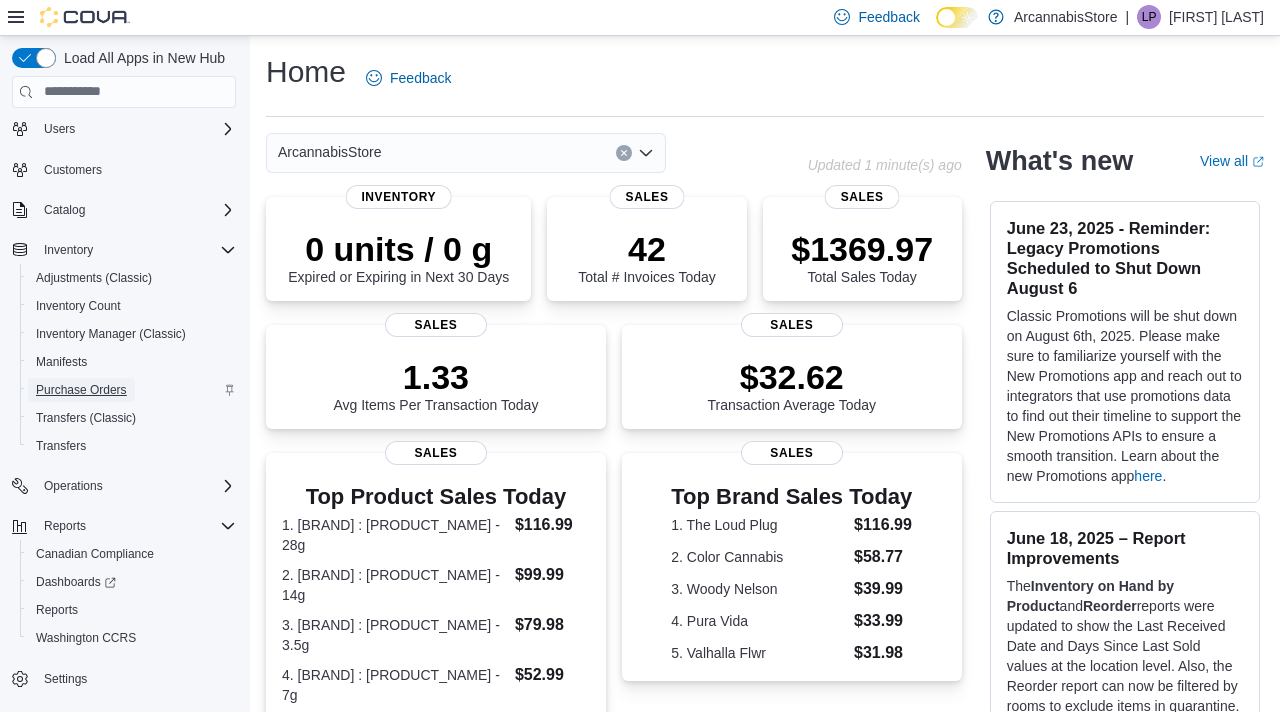 click on "Purchase Orders" at bounding box center (81, 390) 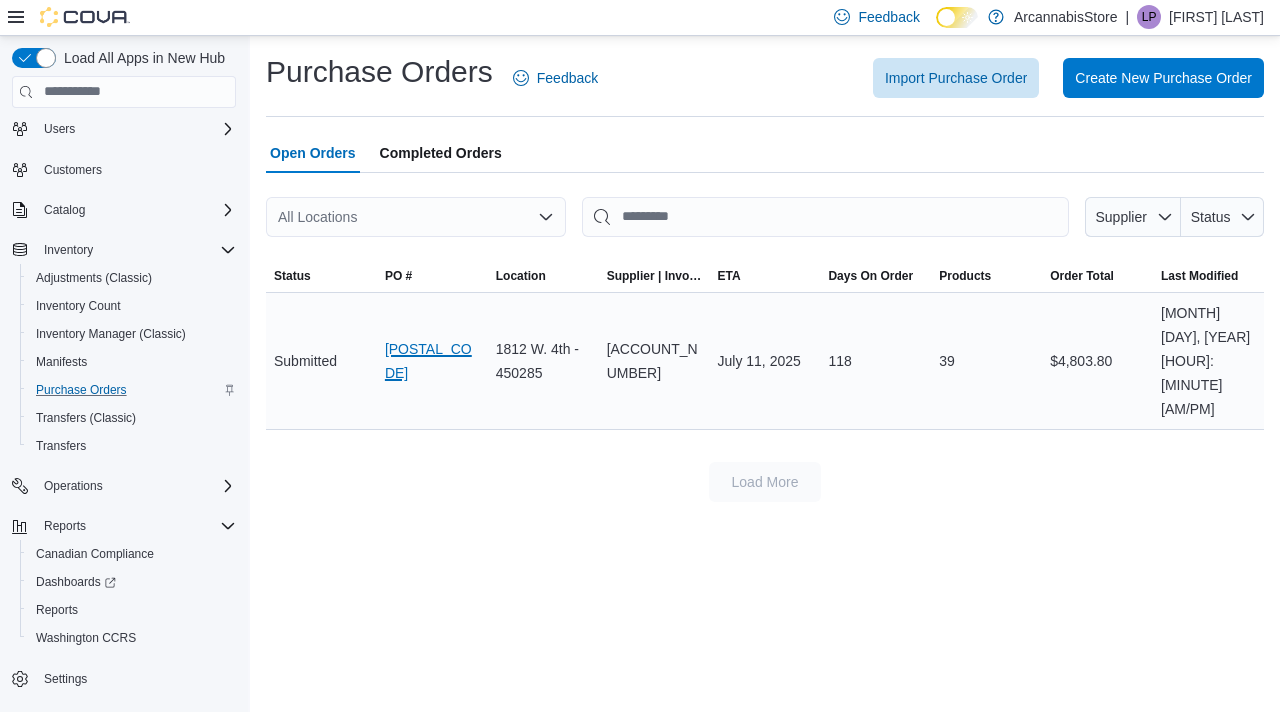 click on "Purchase Order: [ORDER_ID]" at bounding box center (432, 361) 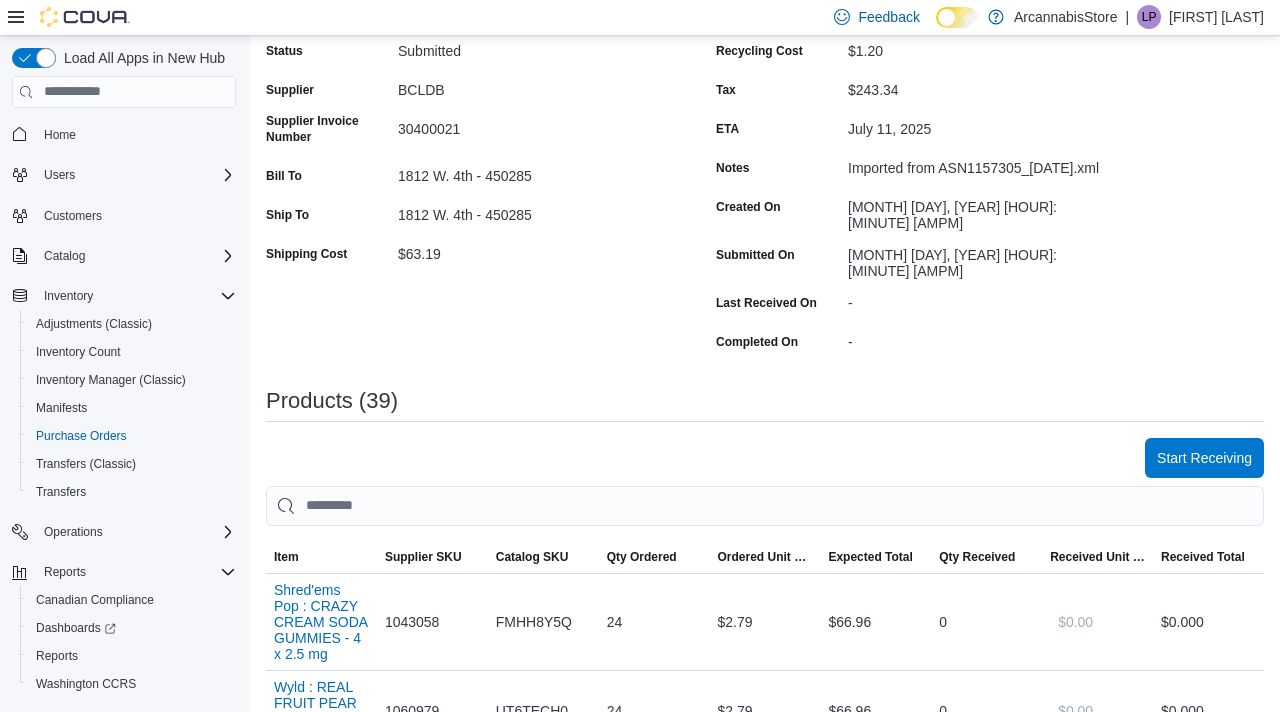 scroll, scrollTop: 276, scrollLeft: 0, axis: vertical 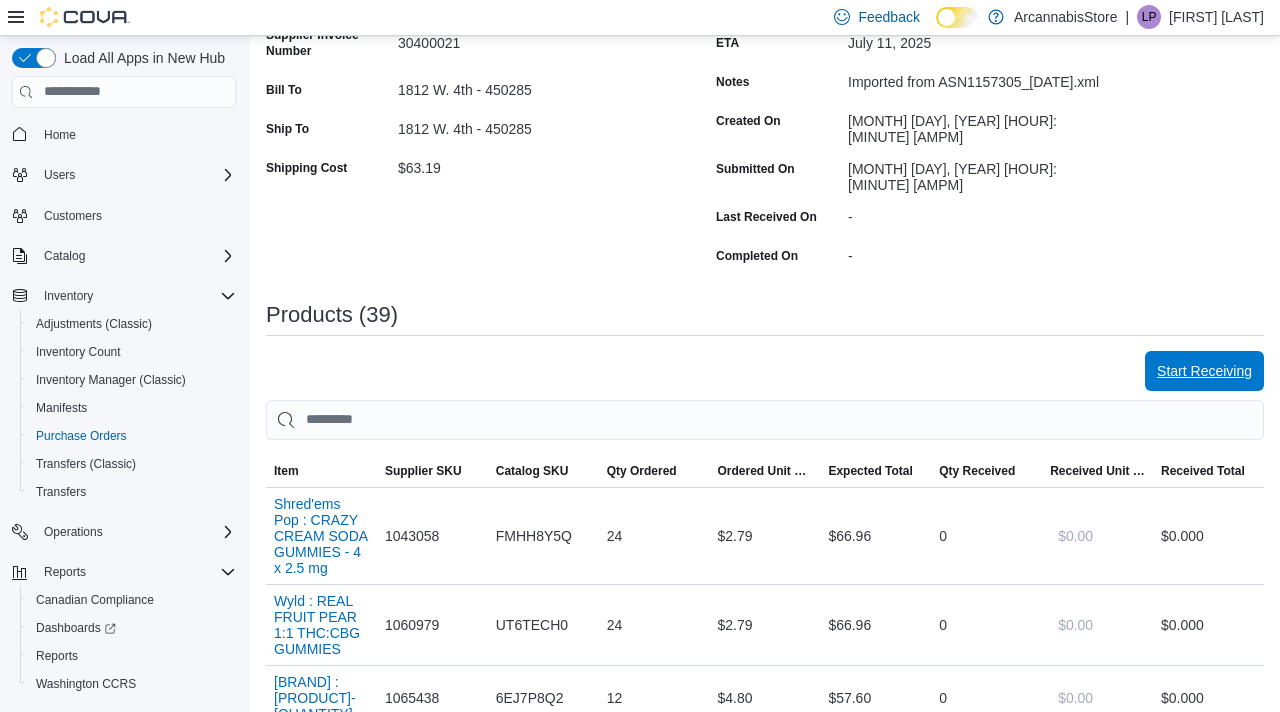 click on "Start Receiving" at bounding box center (1204, 371) 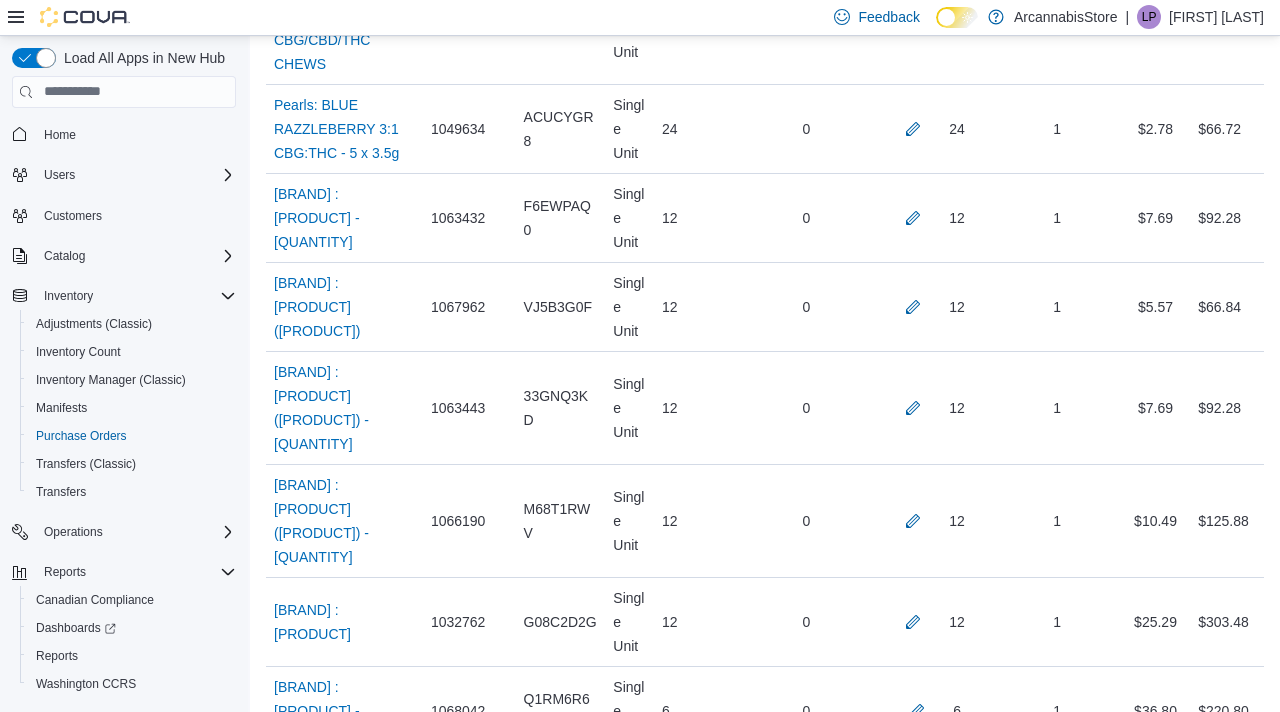 scroll, scrollTop: 2649, scrollLeft: 0, axis: vertical 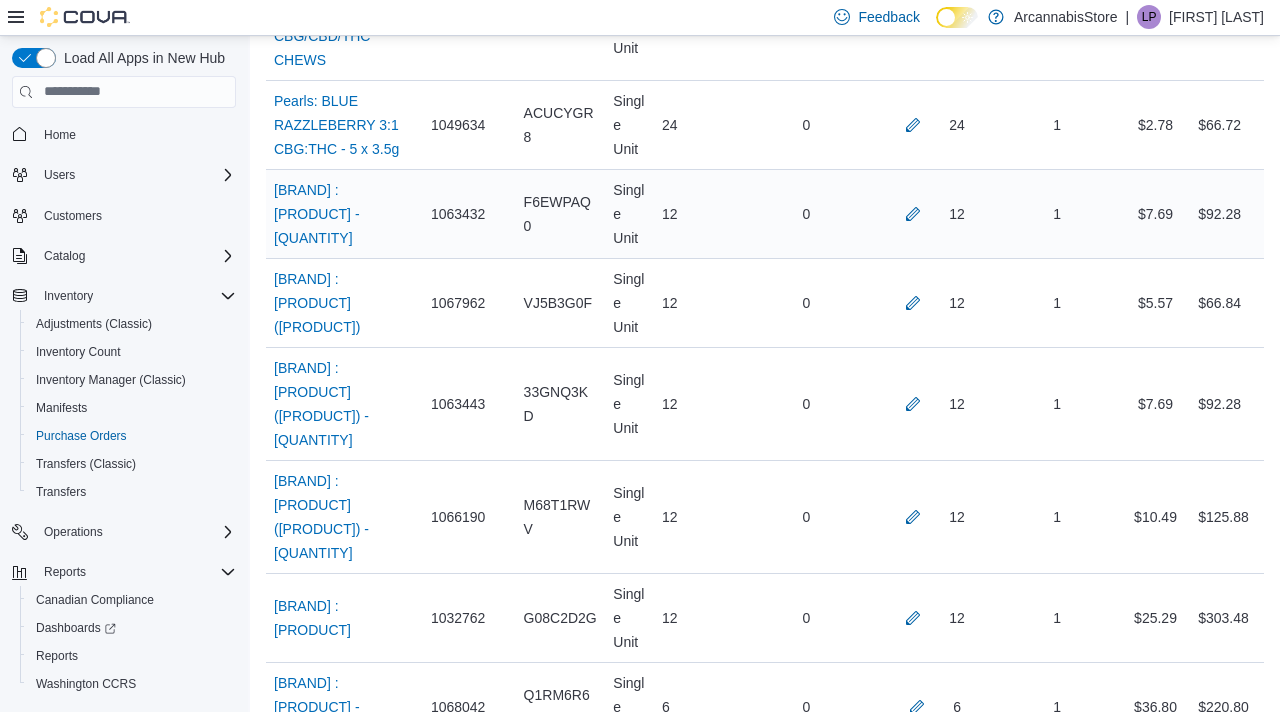 click on "12" at bounding box center (933, 214) 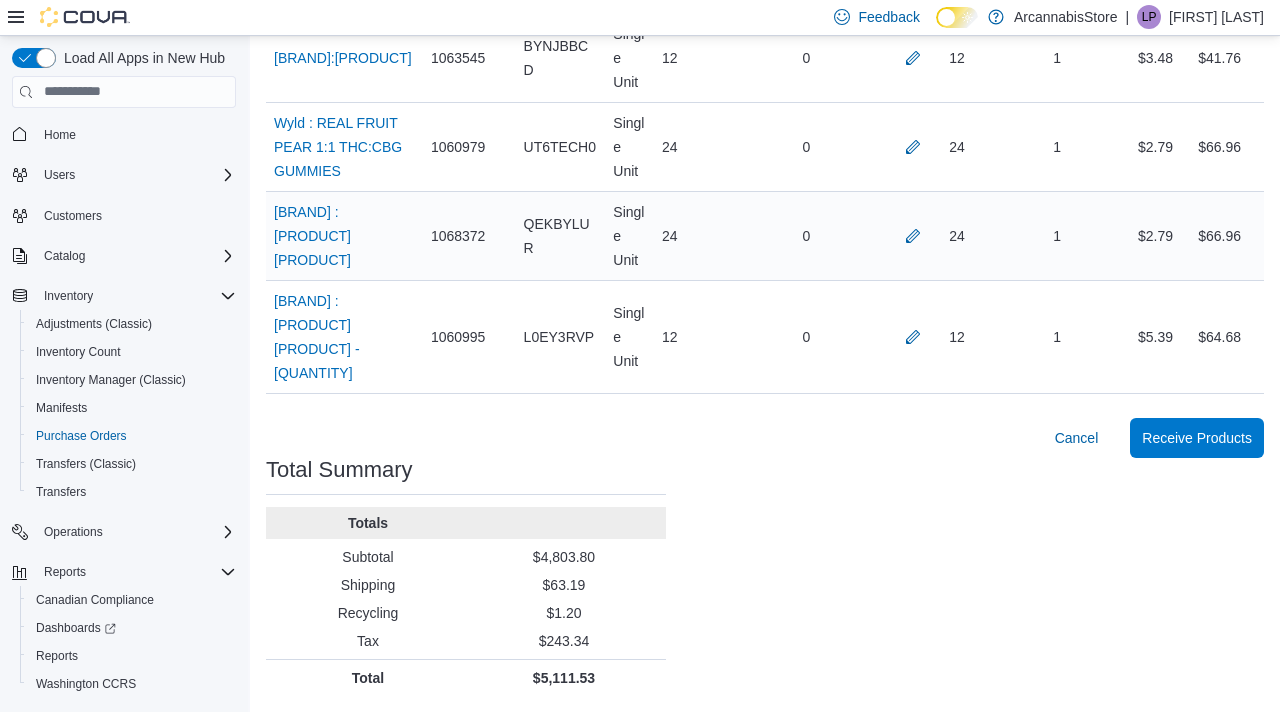 scroll, scrollTop: 4506, scrollLeft: 0, axis: vertical 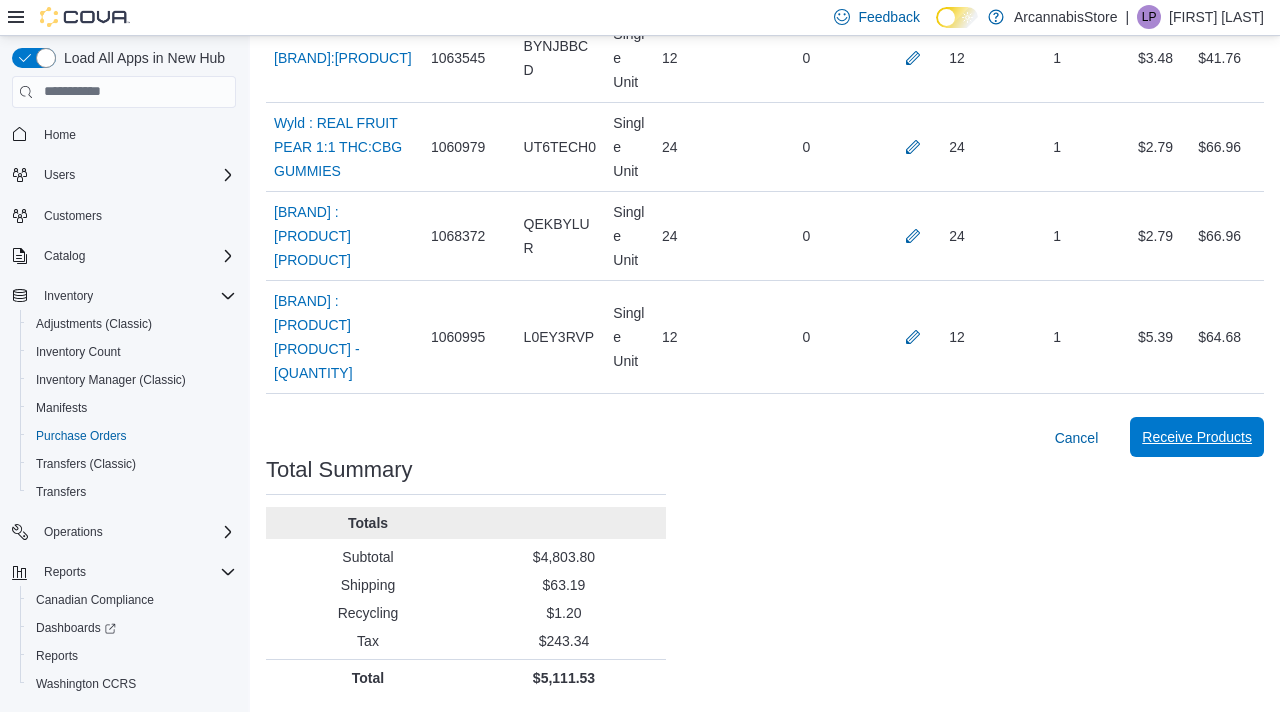 click on "Receive Products" at bounding box center (1197, 437) 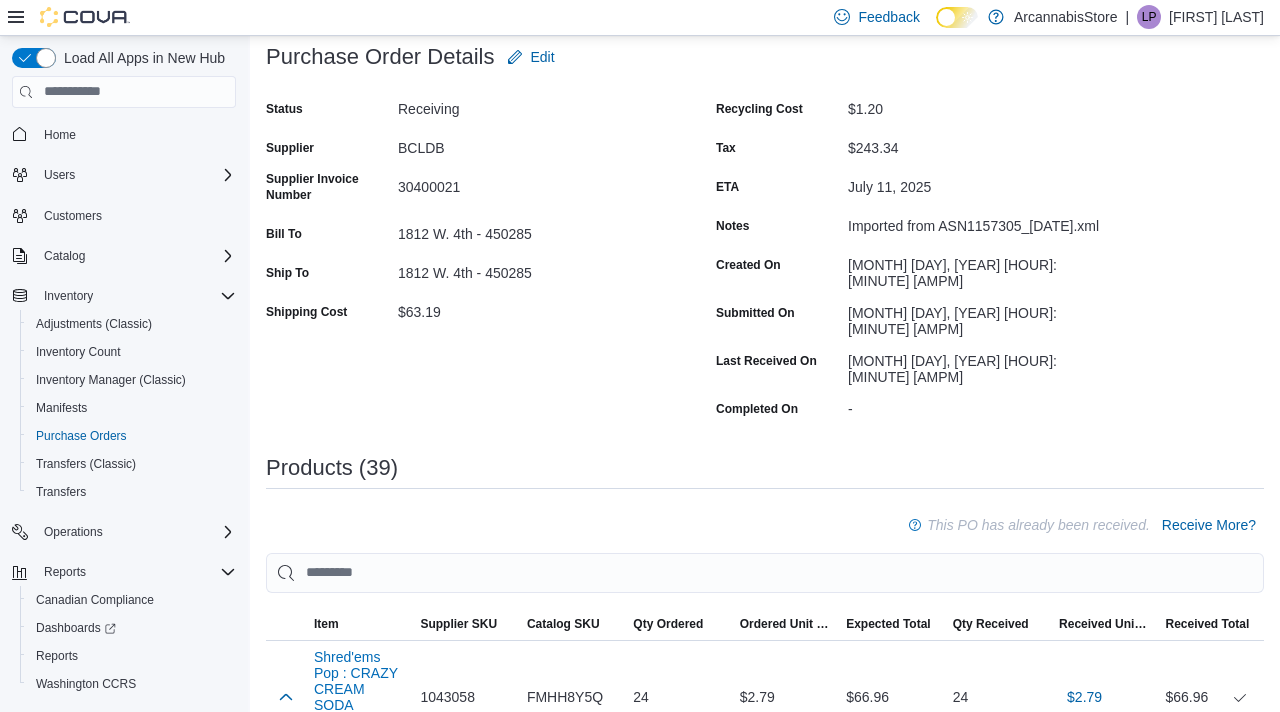 scroll, scrollTop: 0, scrollLeft: 0, axis: both 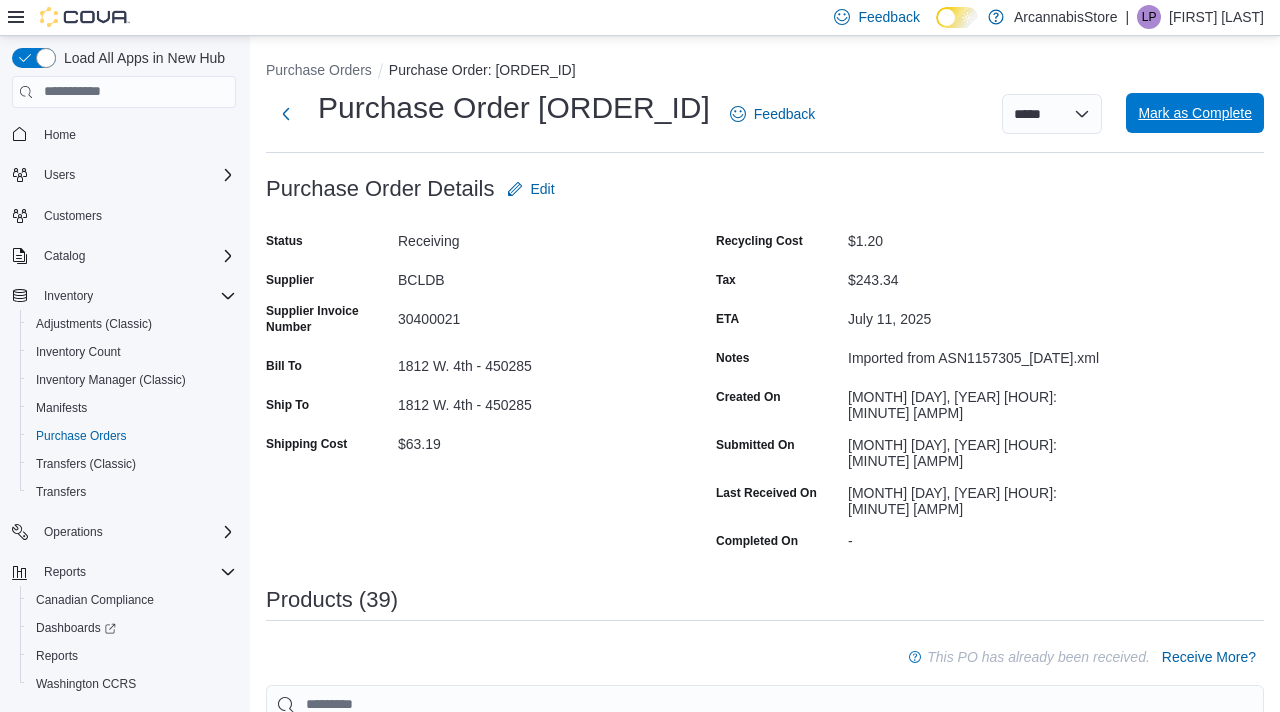 click on "Mark as Complete" at bounding box center (1195, 113) 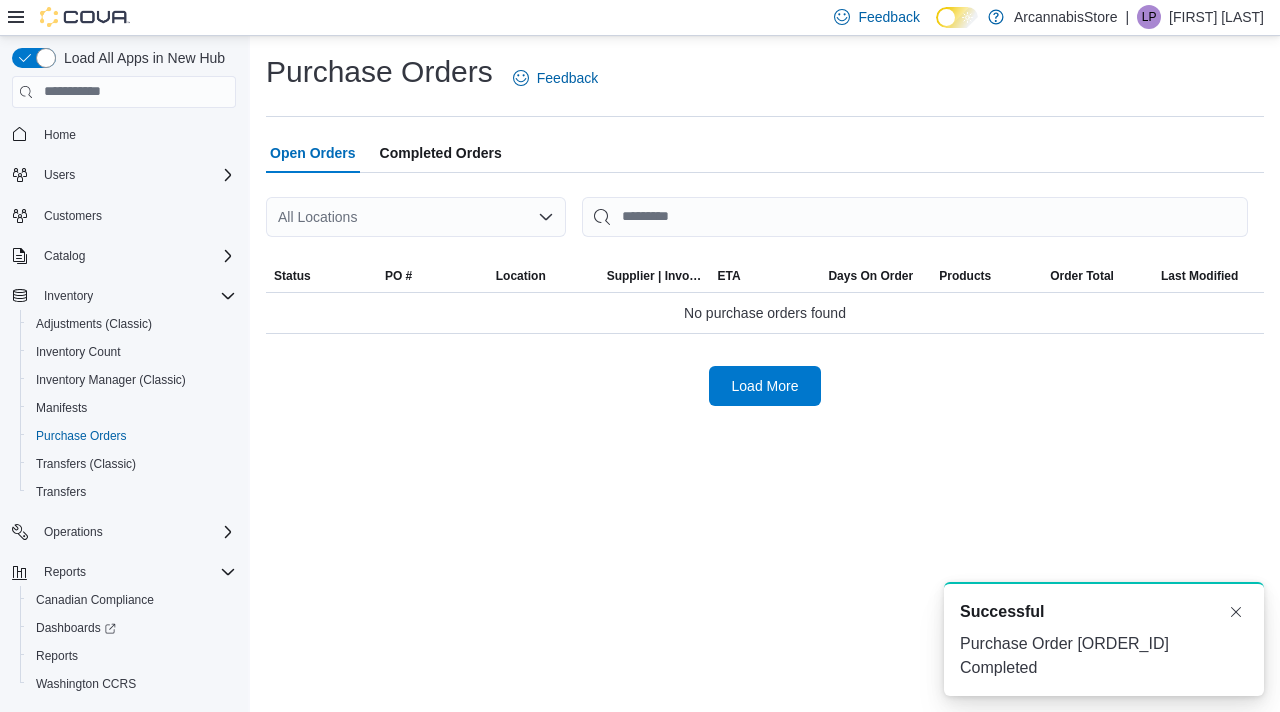 scroll, scrollTop: 0, scrollLeft: 0, axis: both 